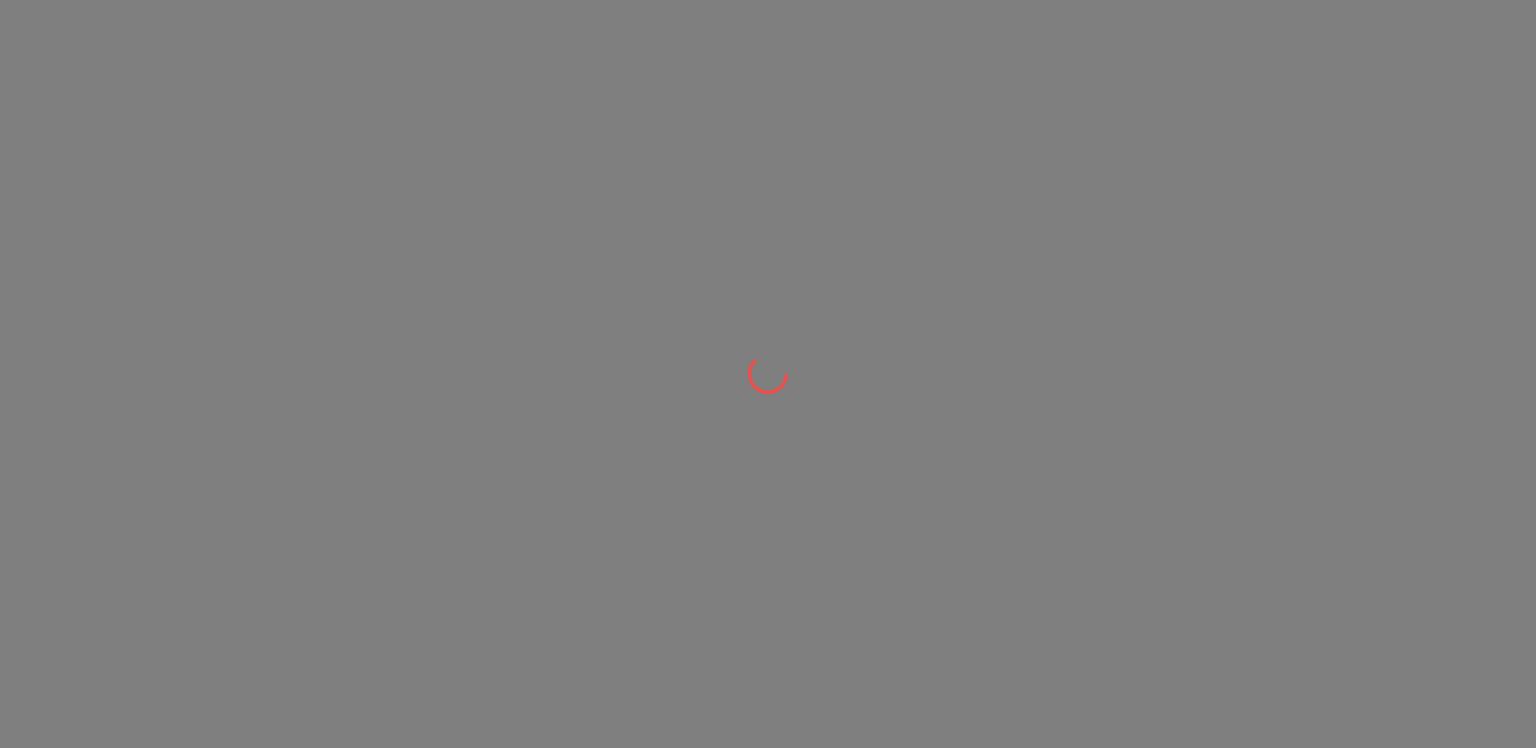 scroll, scrollTop: 0, scrollLeft: 0, axis: both 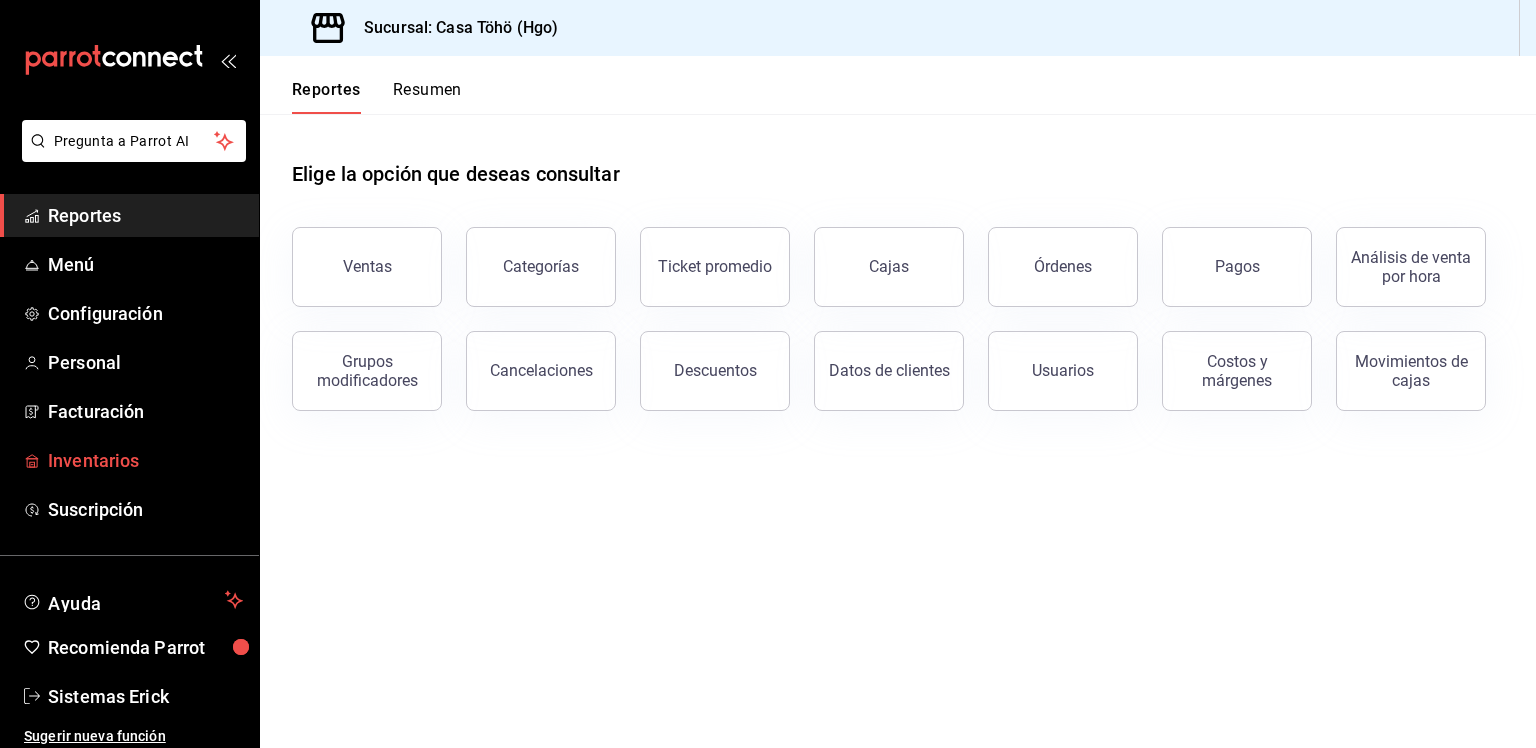 click on "Inventarios" at bounding box center [145, 460] 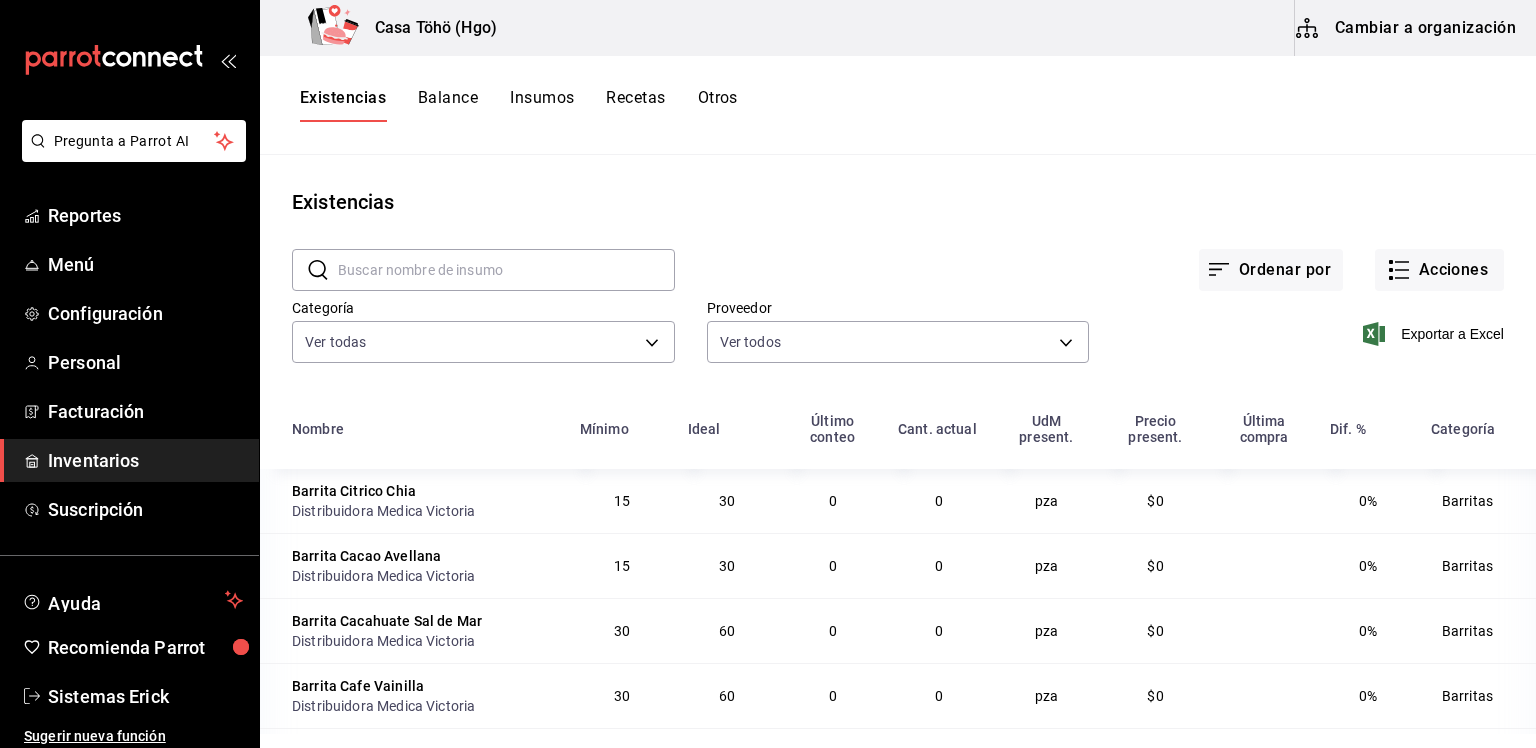 click on "Cambiar a organización" at bounding box center [1407, 28] 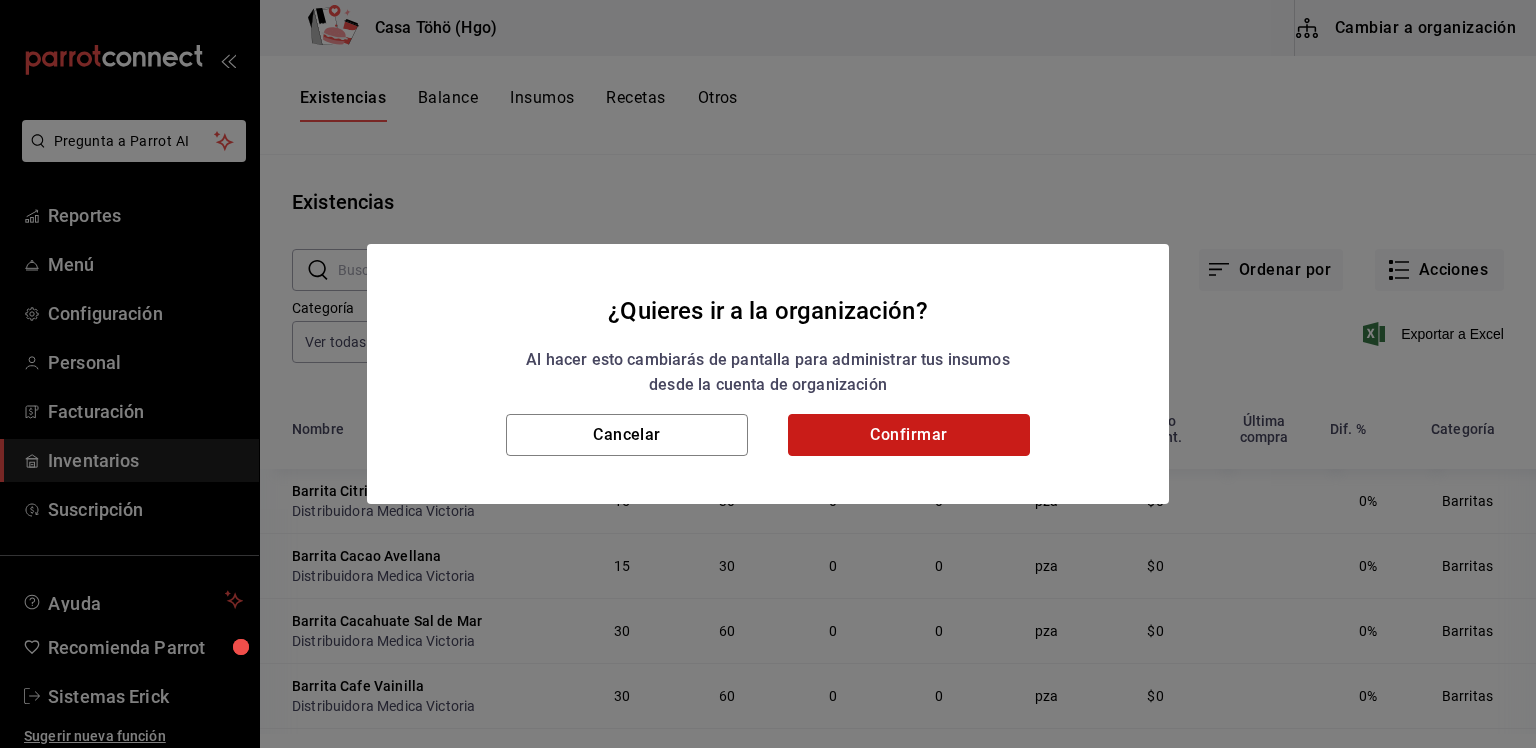 click on "Confirmar" at bounding box center (909, 435) 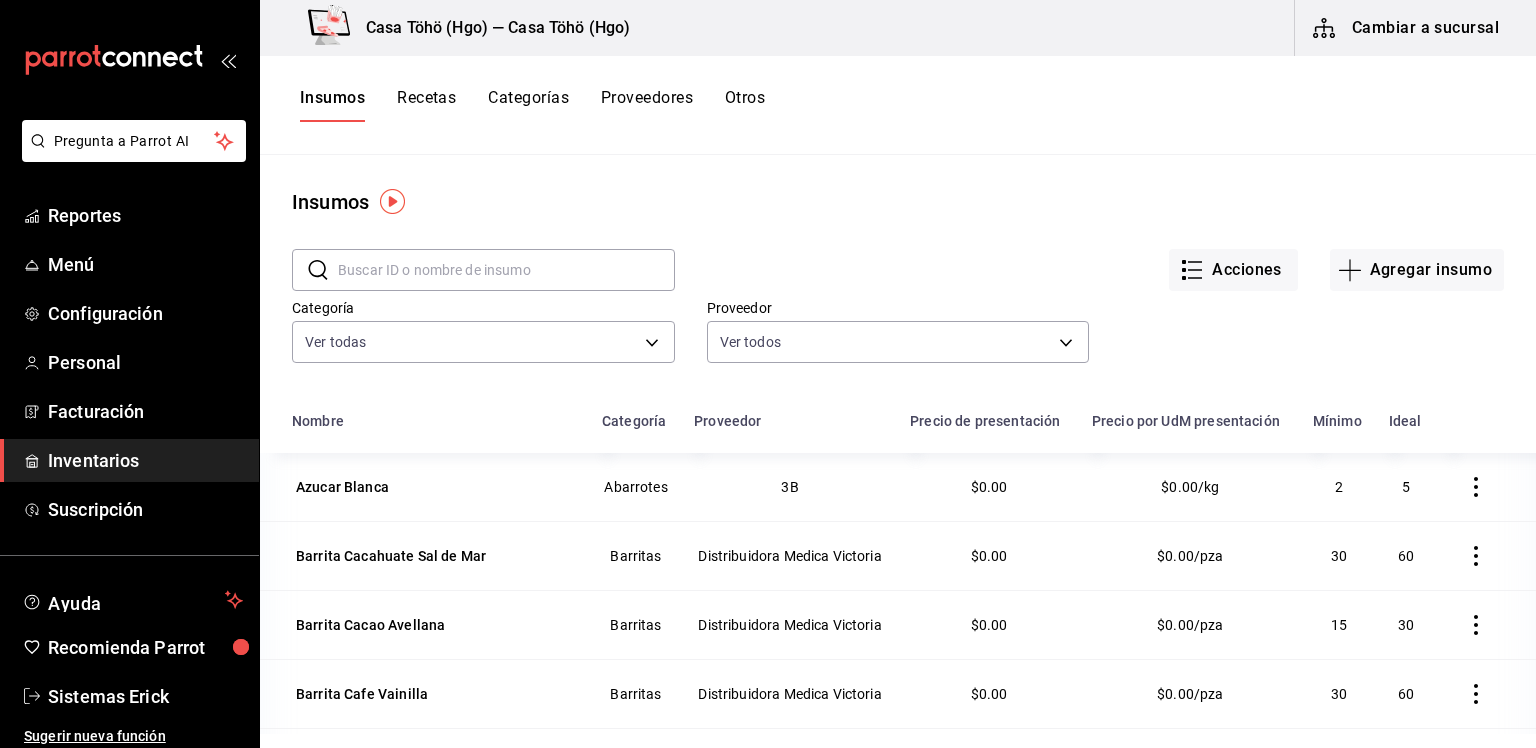 click on "Recetas" at bounding box center (426, 105) 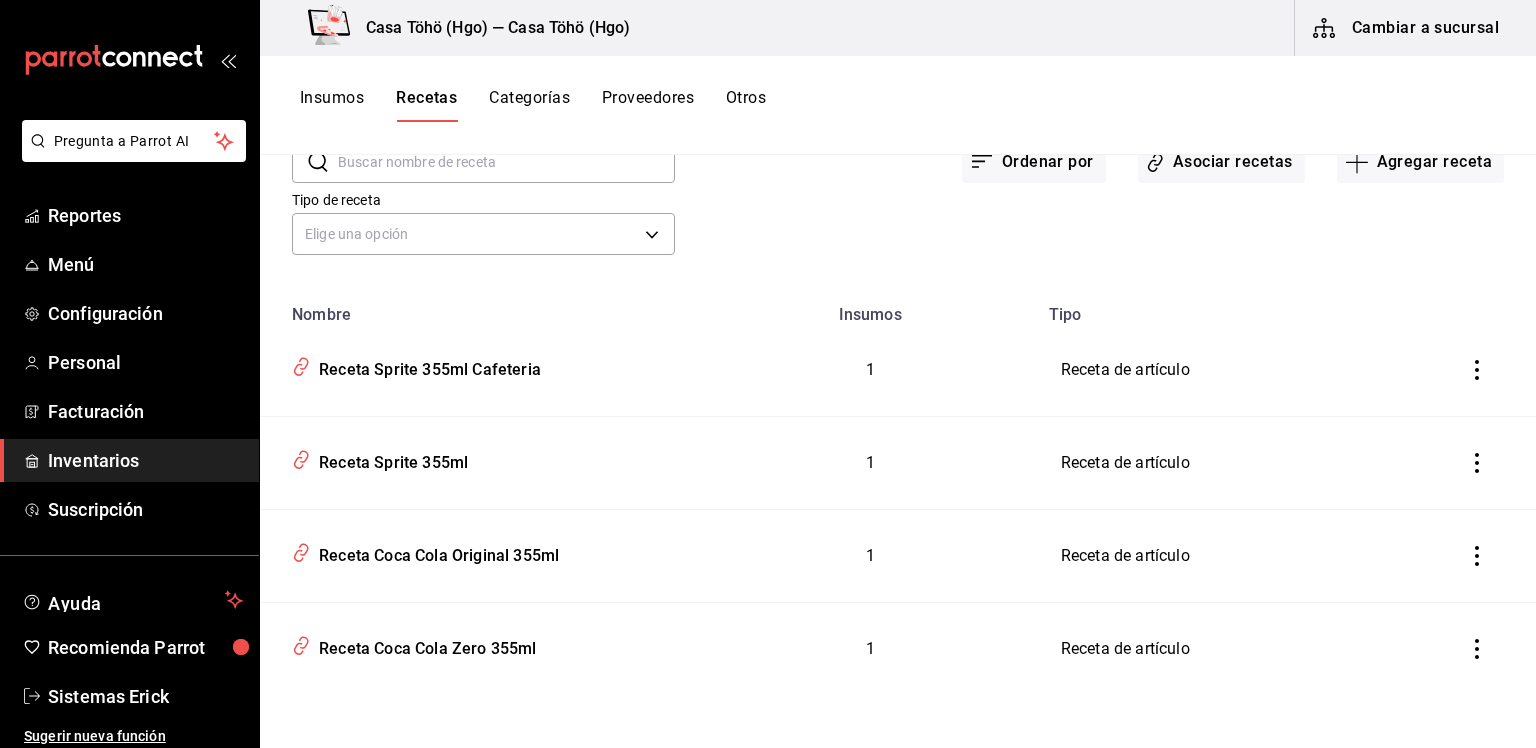 scroll, scrollTop: 0, scrollLeft: 0, axis: both 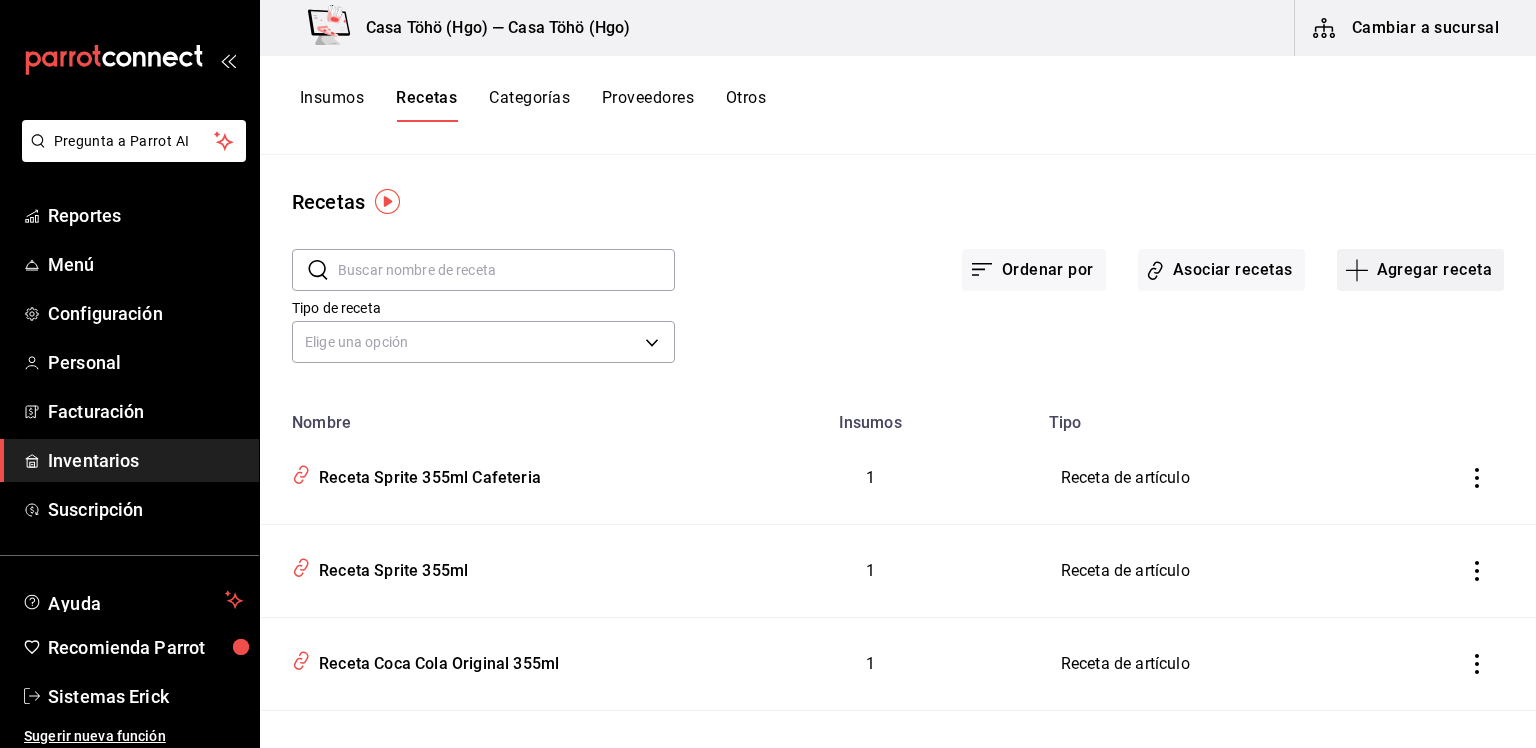 click on "Agregar receta" at bounding box center [1420, 270] 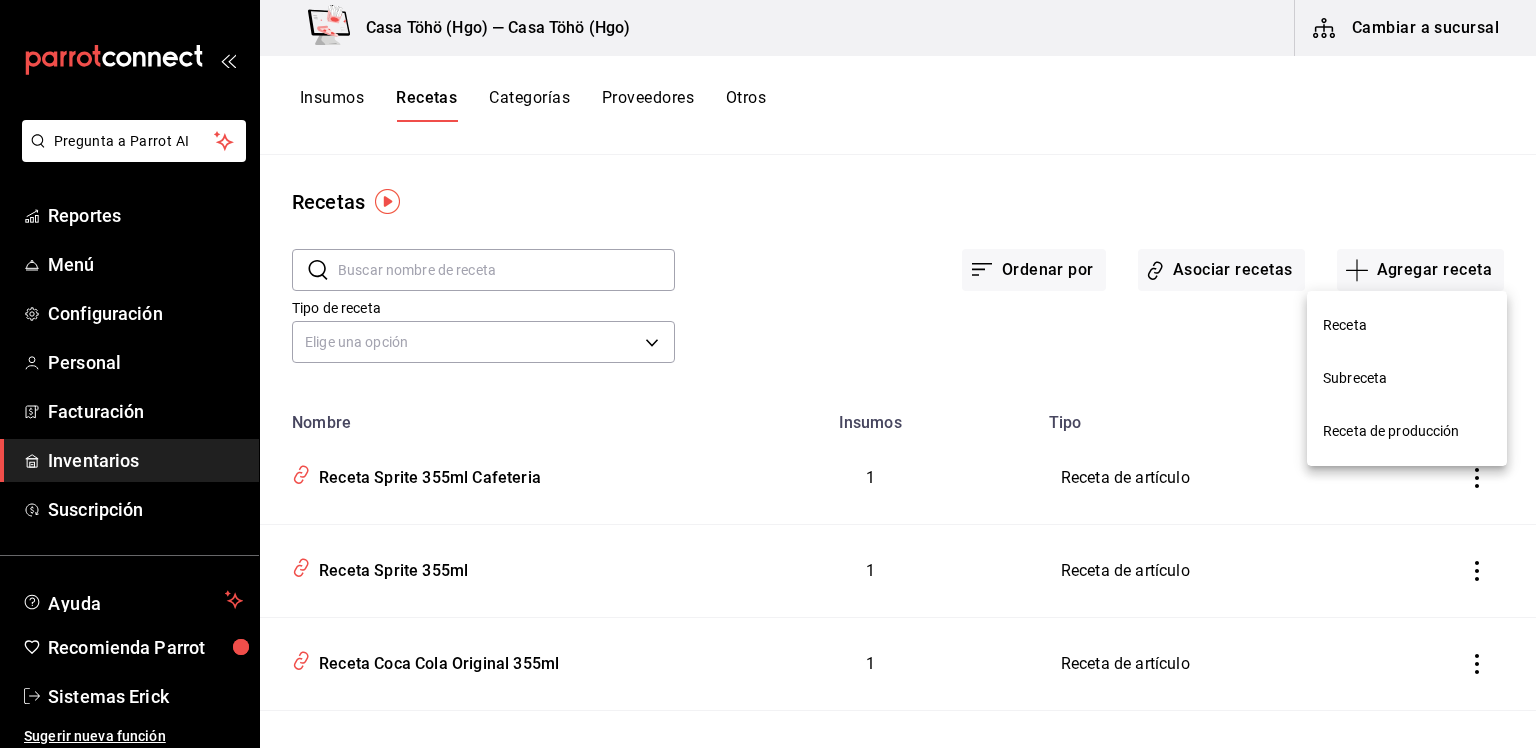 click on "Subreceta" at bounding box center [1407, 378] 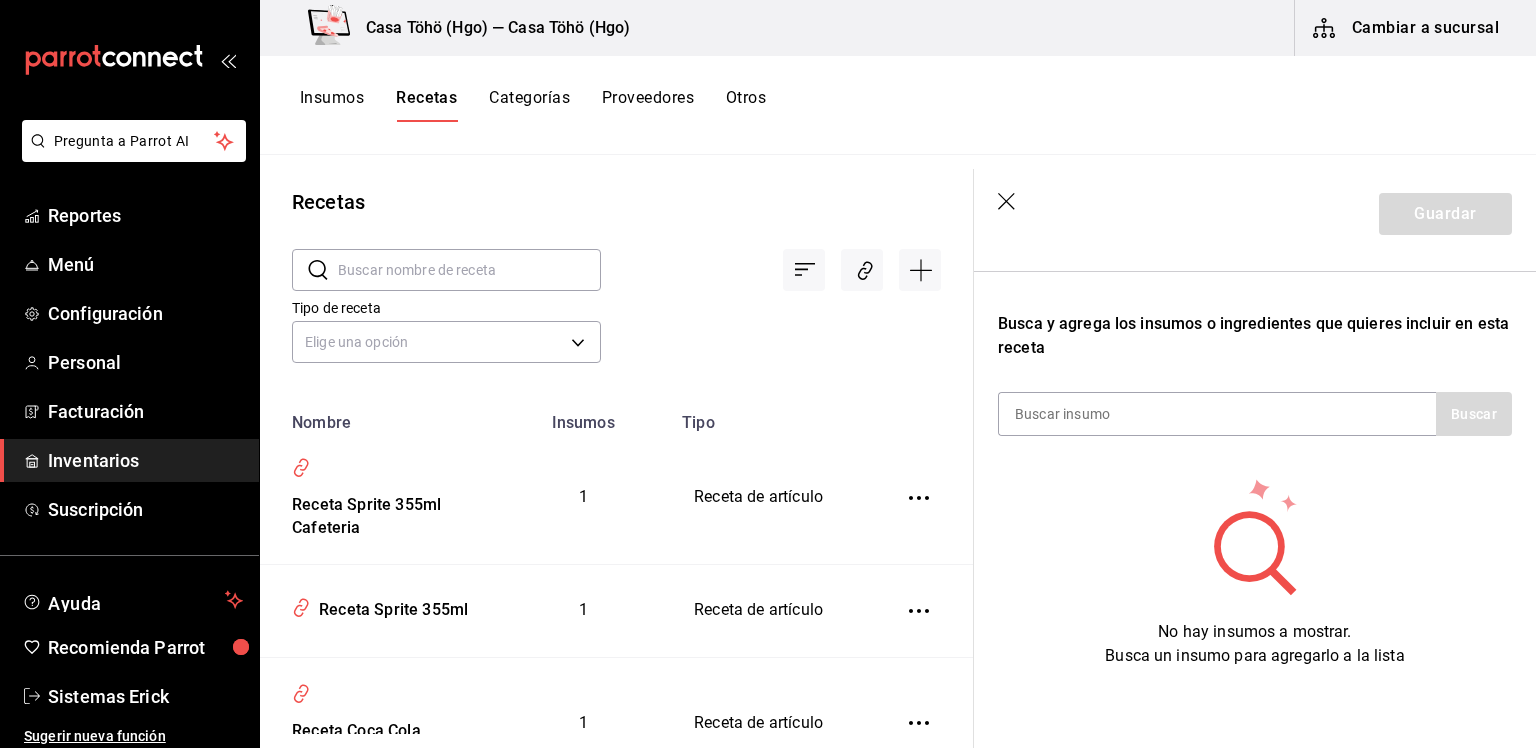 scroll, scrollTop: 318, scrollLeft: 0, axis: vertical 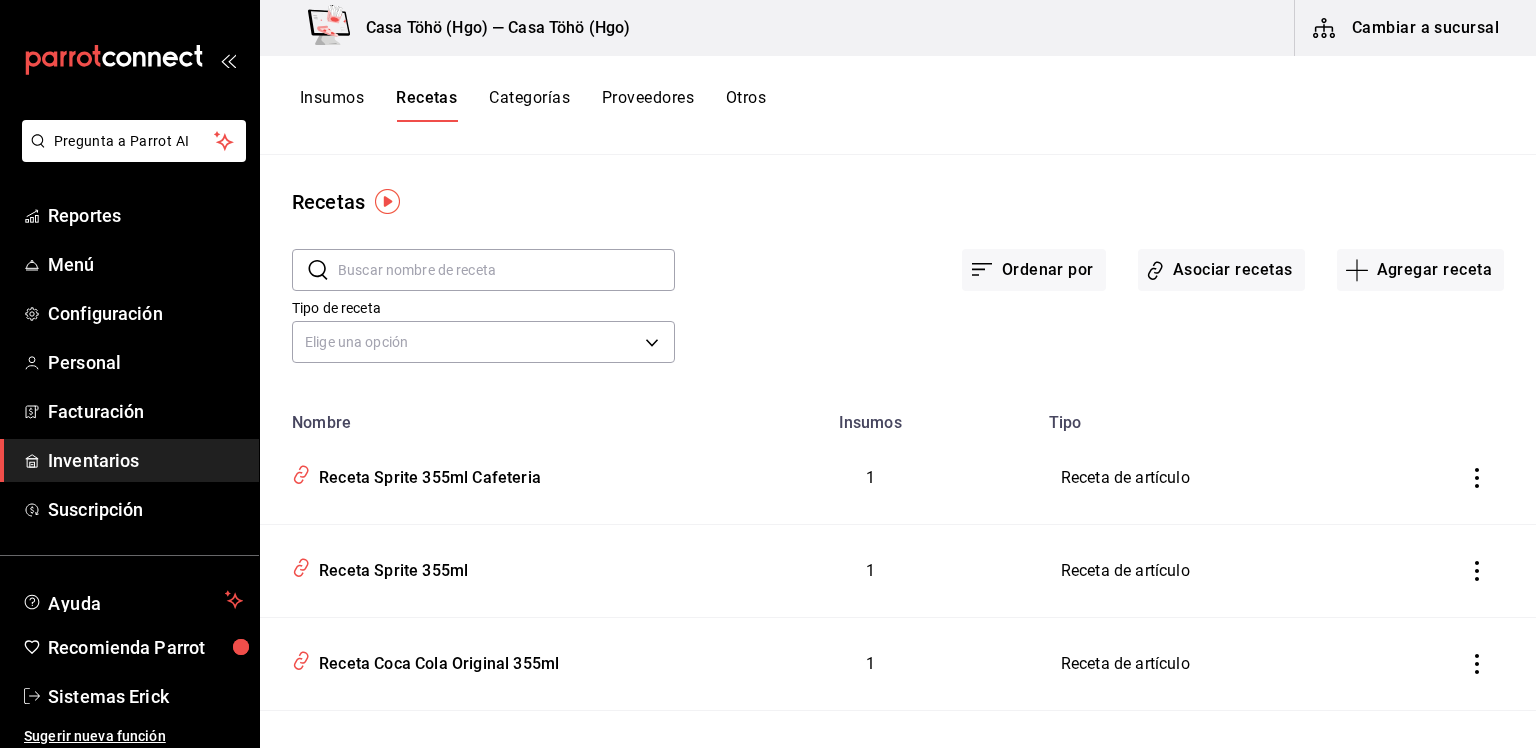 click on "Cambiar a sucursal" at bounding box center [1407, 28] 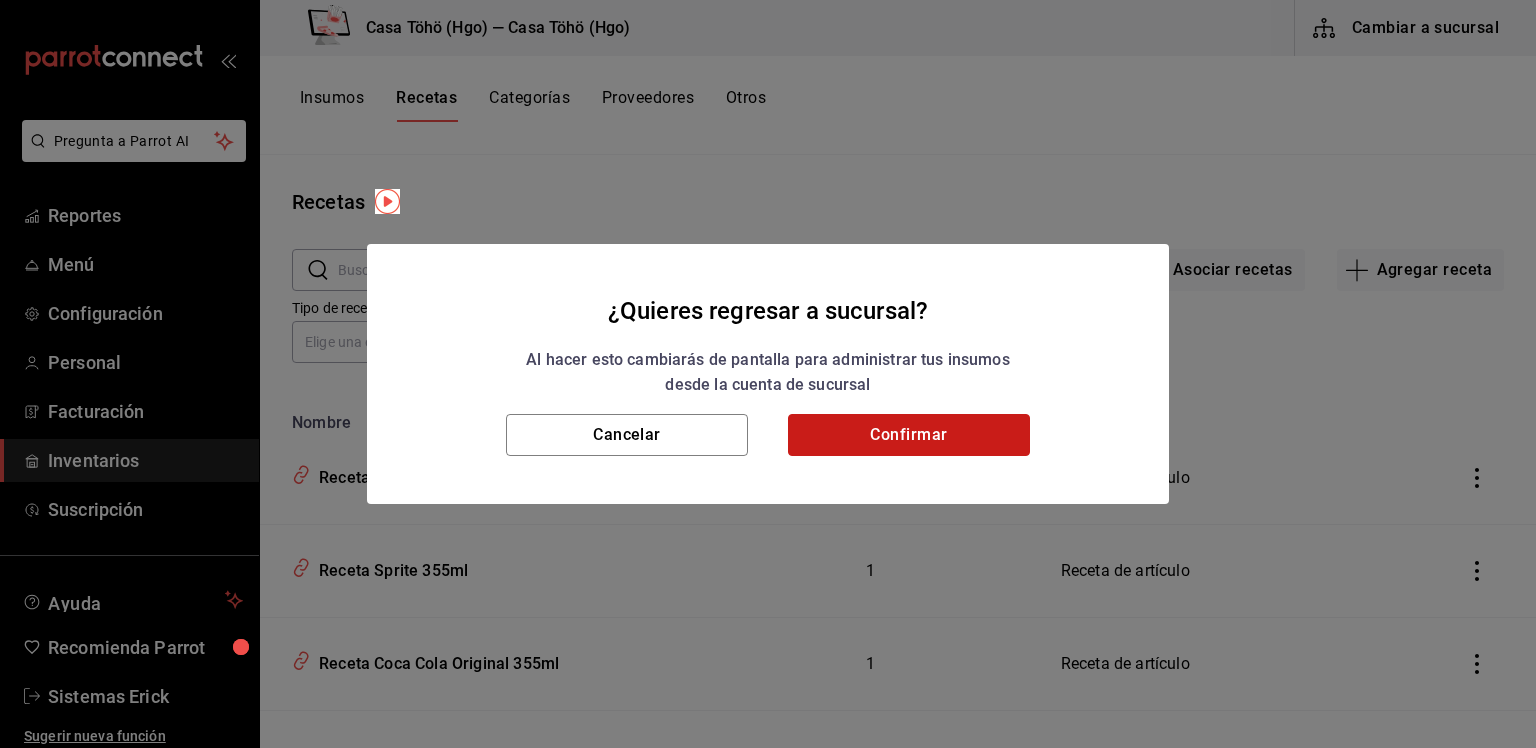 click on "Confirmar" at bounding box center [909, 435] 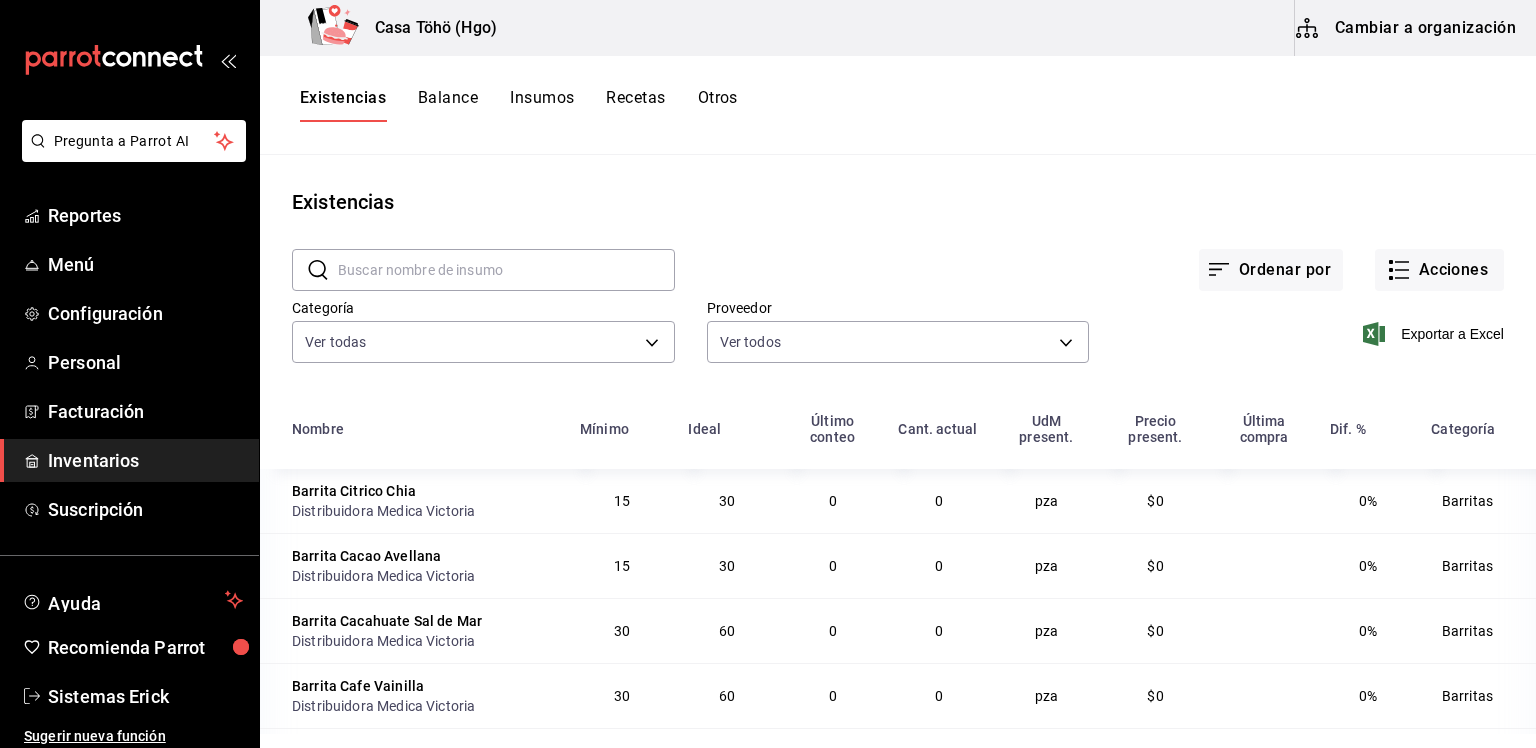 click on "Recetas" at bounding box center [635, 105] 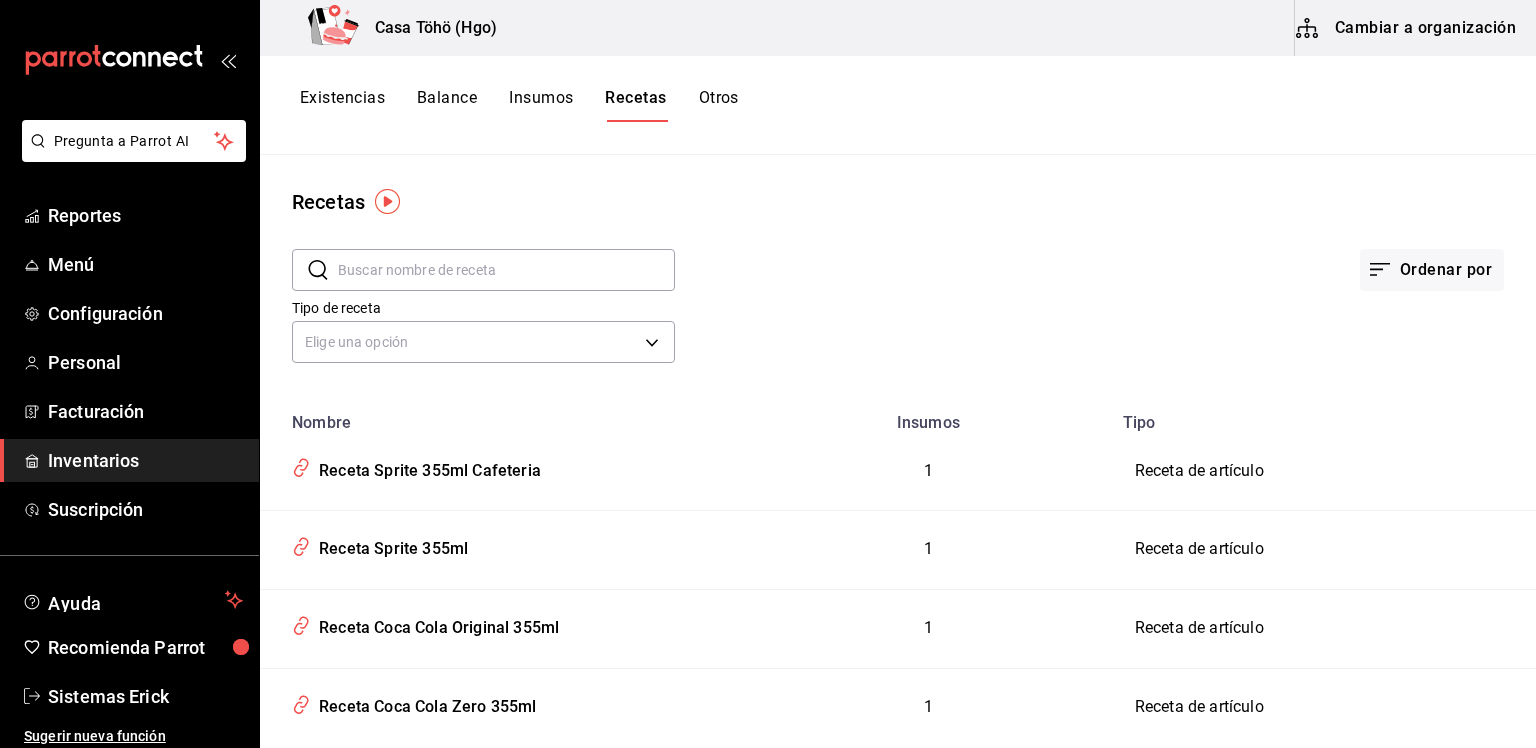 scroll, scrollTop: 48, scrollLeft: 0, axis: vertical 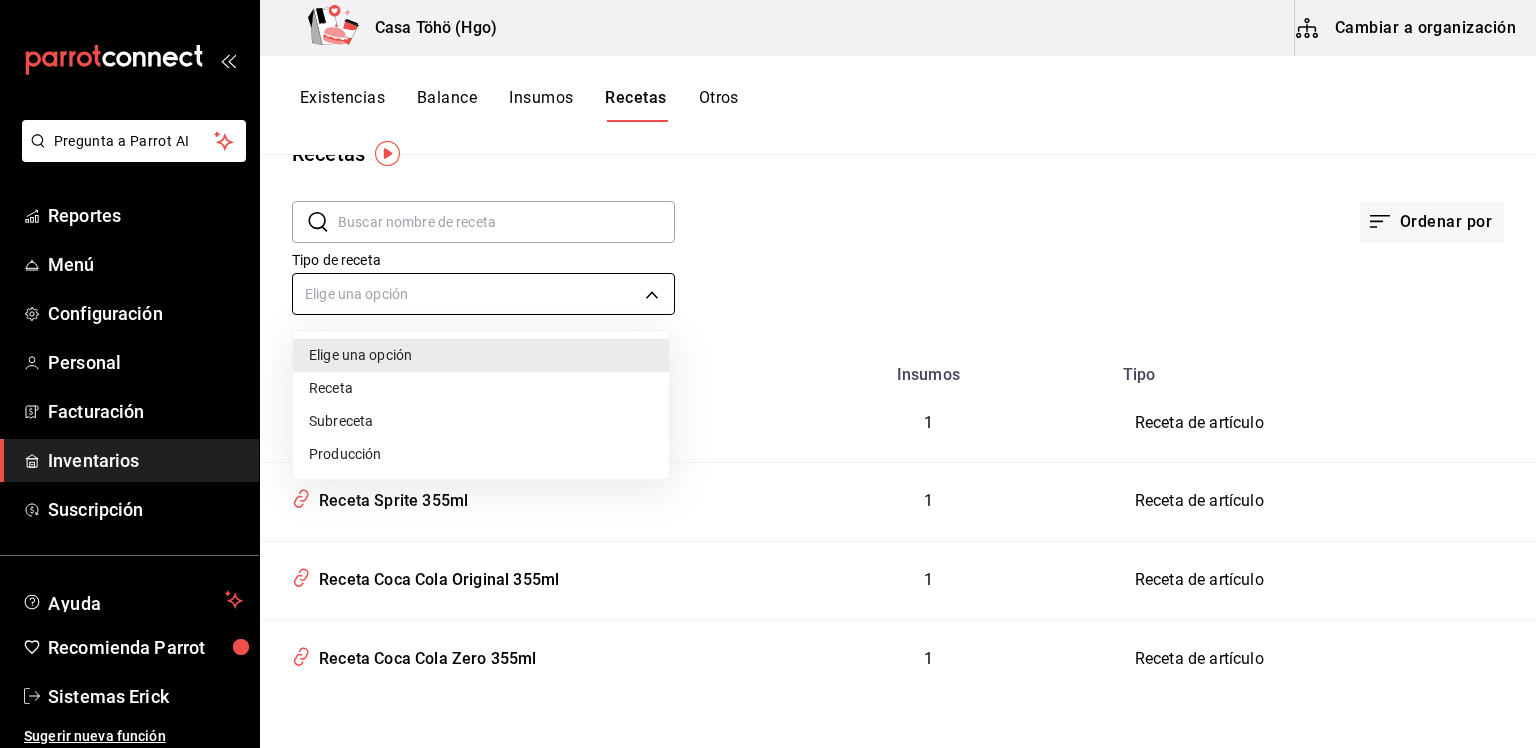click on "Pregunta a Parrot AI Reportes   Menú   Configuración   Personal   Facturación   Inventarios   Suscripción   Ayuda Recomienda Parrot   Sistemas [PERSON]   Sugerir nueva función   Casa Töhö ([STATE]) Cambiar a organización Existencias Balance Insumos Recetas Otros Recetas ​ ​ Ordenar por Tipo de receta Elige una opción default Nombre Insumos Tipo Receta Sprite 355ml Cafeteria 1 Receta de artículo Receta Sprite 355ml 1 Receta de artículo Receta Coca Cola Original 355ml 1 Receta de artículo Receta Coca Cola Zero 355ml 1 Receta de artículo Guardar GANA 1 MES GRATIS EN TU SUSCRIPCIÓN AQUÍ ¿Recuerdas cómo empezó tu restaurante?
Hoy puedes ayudar a un colega a tener el mismo cambio que tú viviste.
Recomienda Parrot directamente desde tu Portal Administrador.
Es fácil y rápido.
🎁 Por cada restaurante que se una, ganas 1 mes gratis. Ver video tutorial Ir a video Pregunta a Parrot AI Reportes   Menú   Configuración   Personal   Facturación   Inventarios   Suscripción   Ayuda Recomienda Parrot" at bounding box center (768, 367) 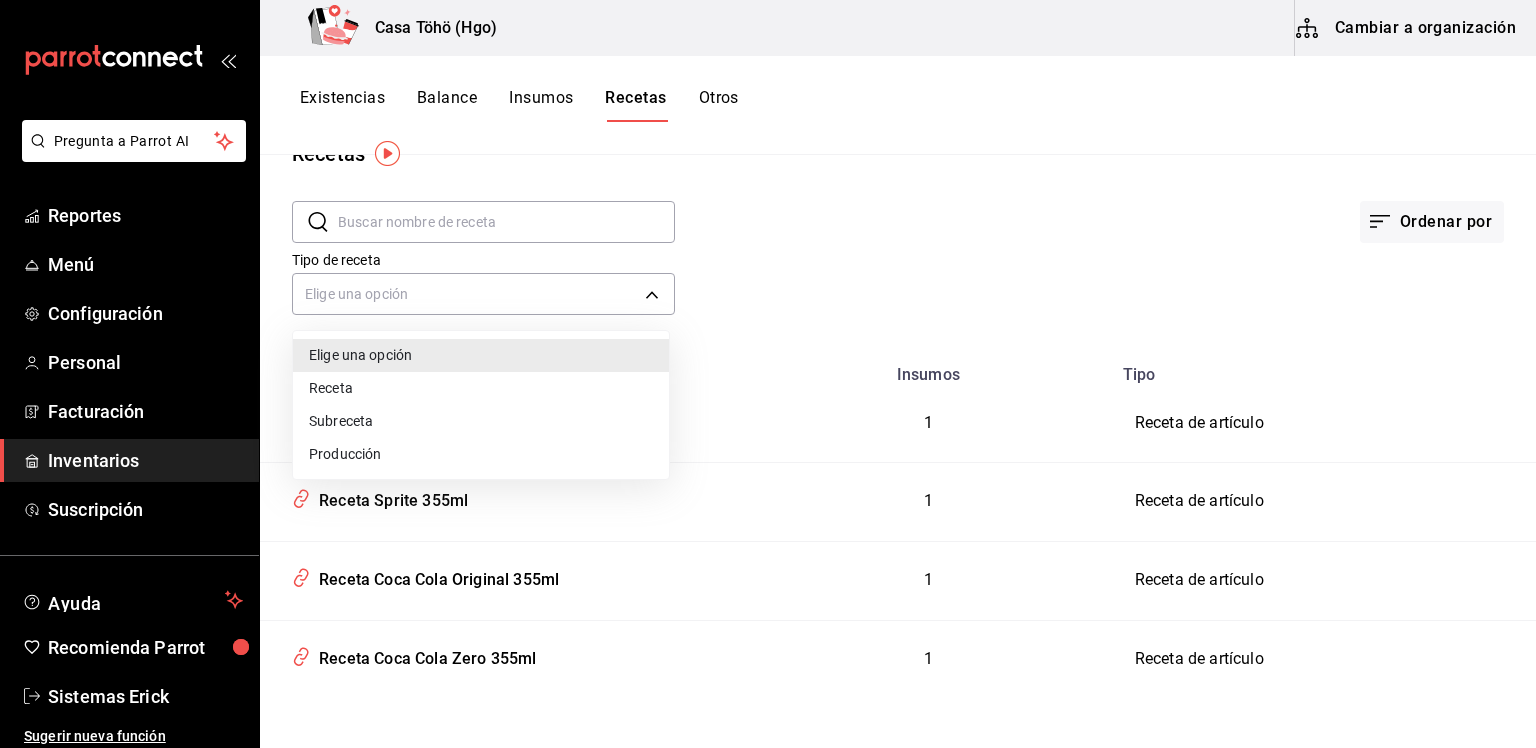 click at bounding box center (768, 374) 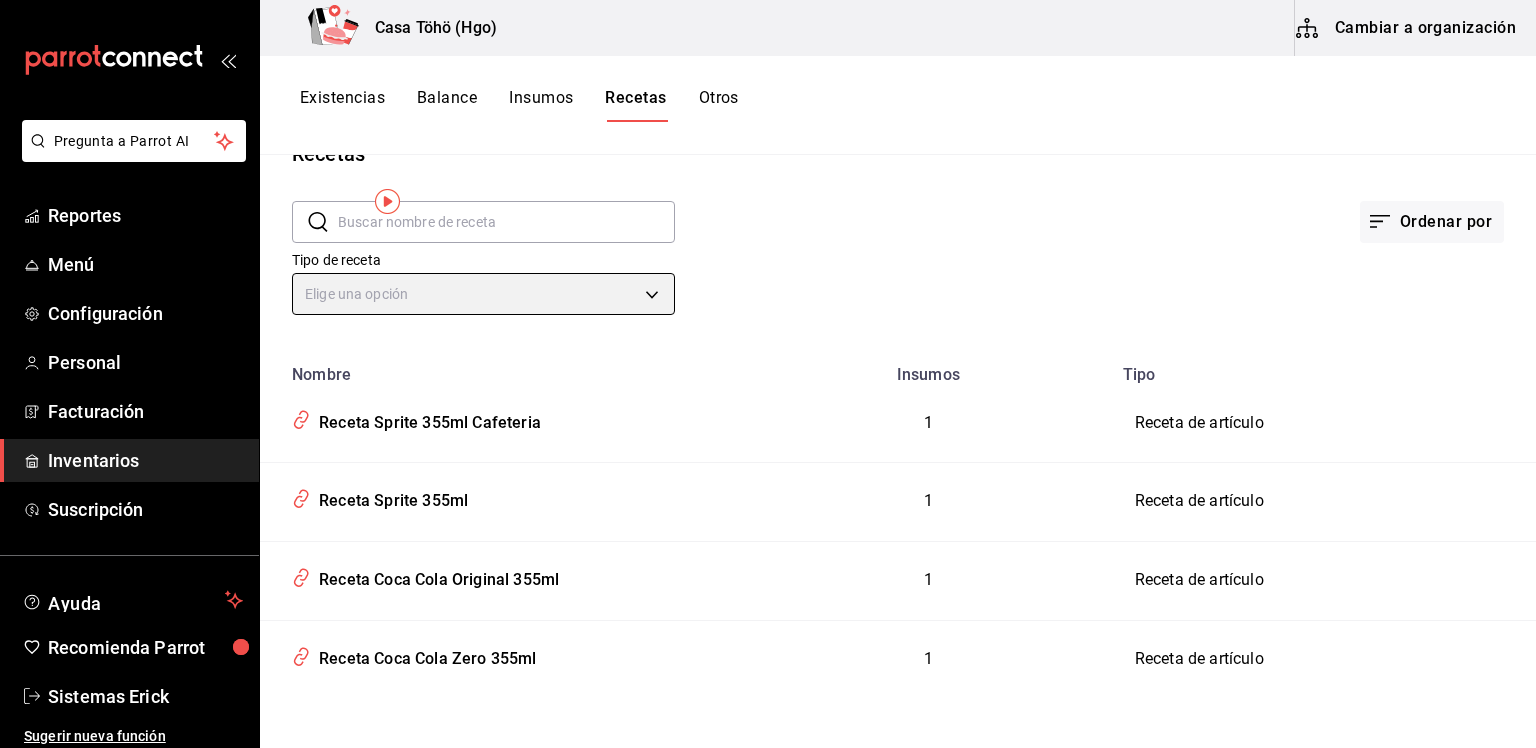 scroll, scrollTop: 0, scrollLeft: 0, axis: both 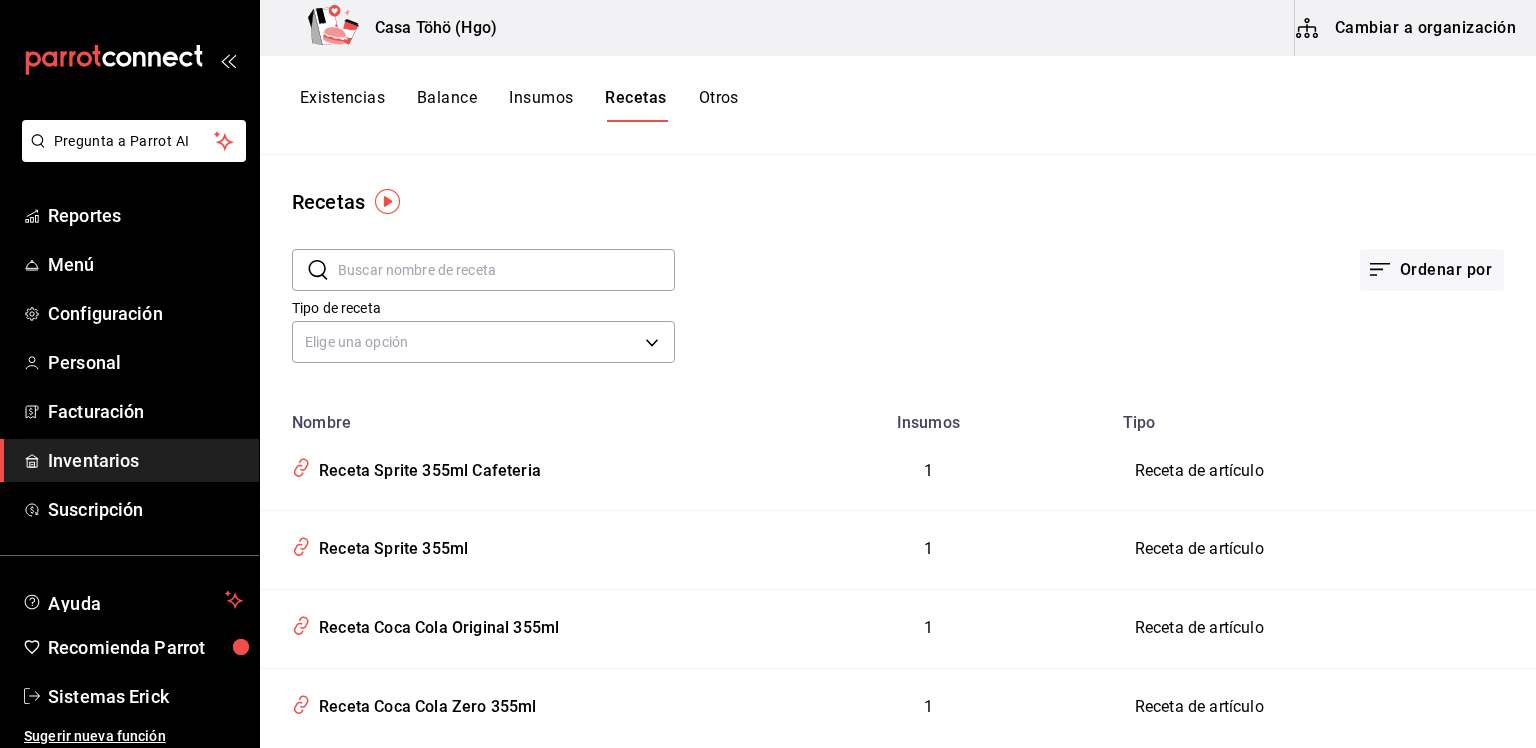click on "Insumos" at bounding box center (541, 105) 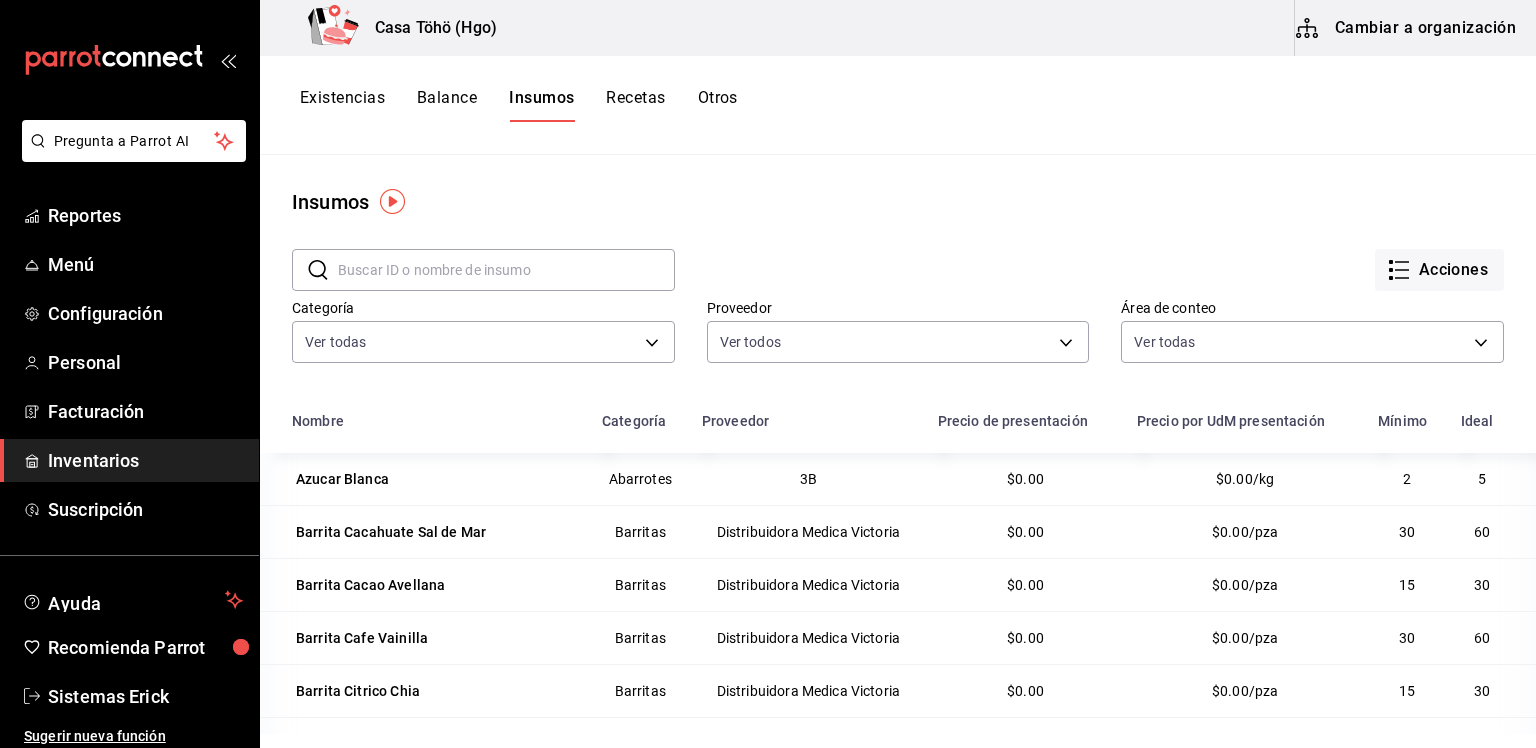 click on "Balance" at bounding box center [447, 105] 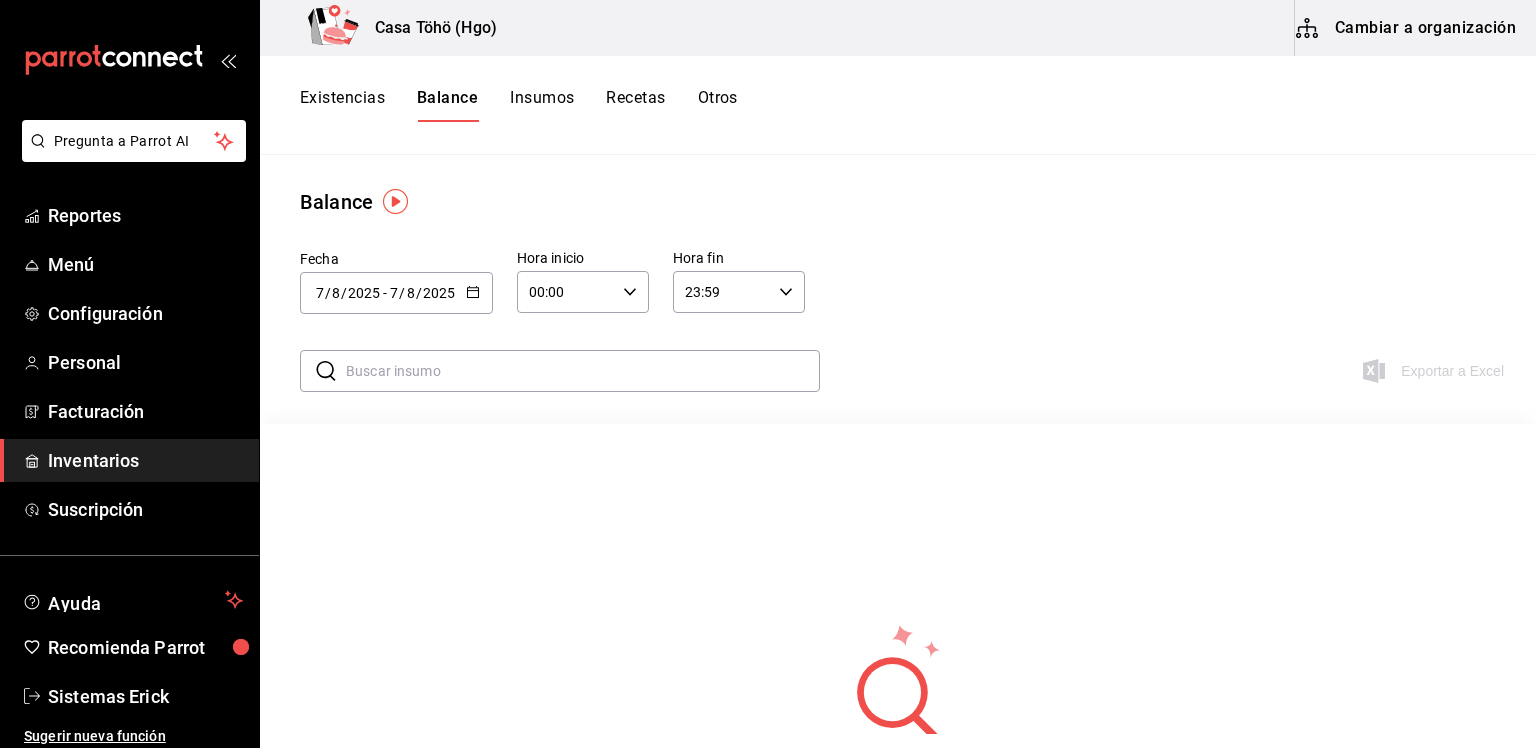 click on "Existencias Balance Insumos Recetas Otros" at bounding box center (898, 105) 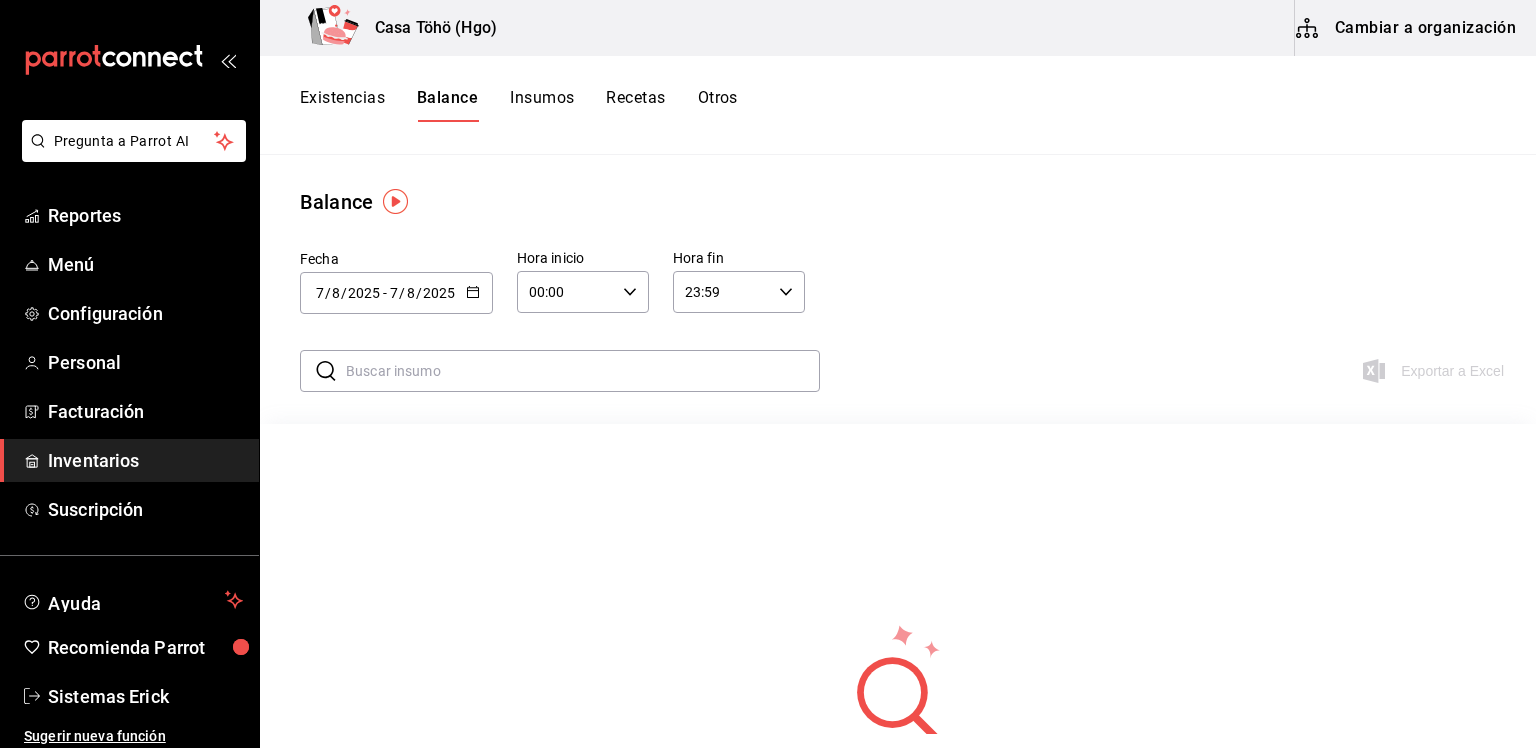 click on "Insumos" at bounding box center (542, 105) 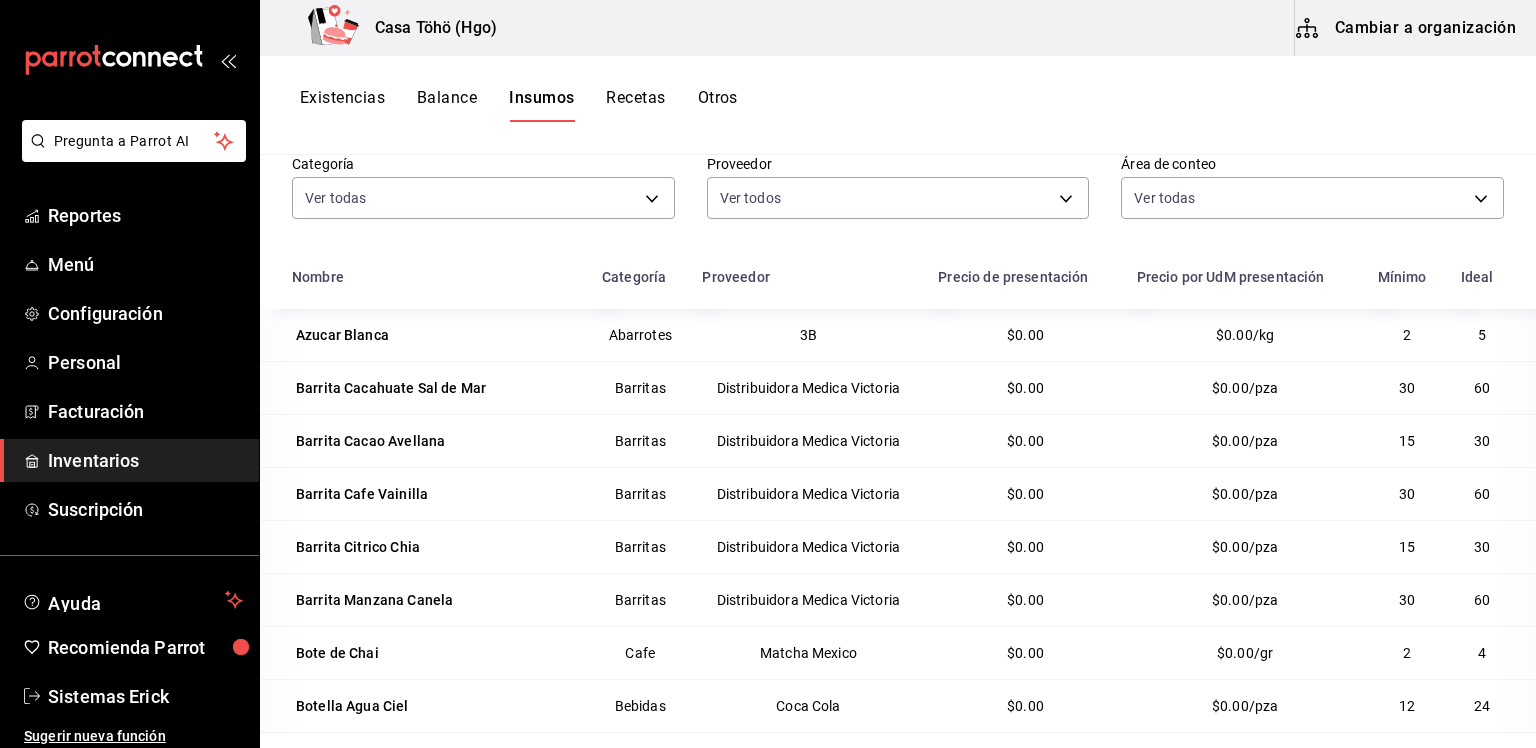 scroll, scrollTop: 146, scrollLeft: 0, axis: vertical 